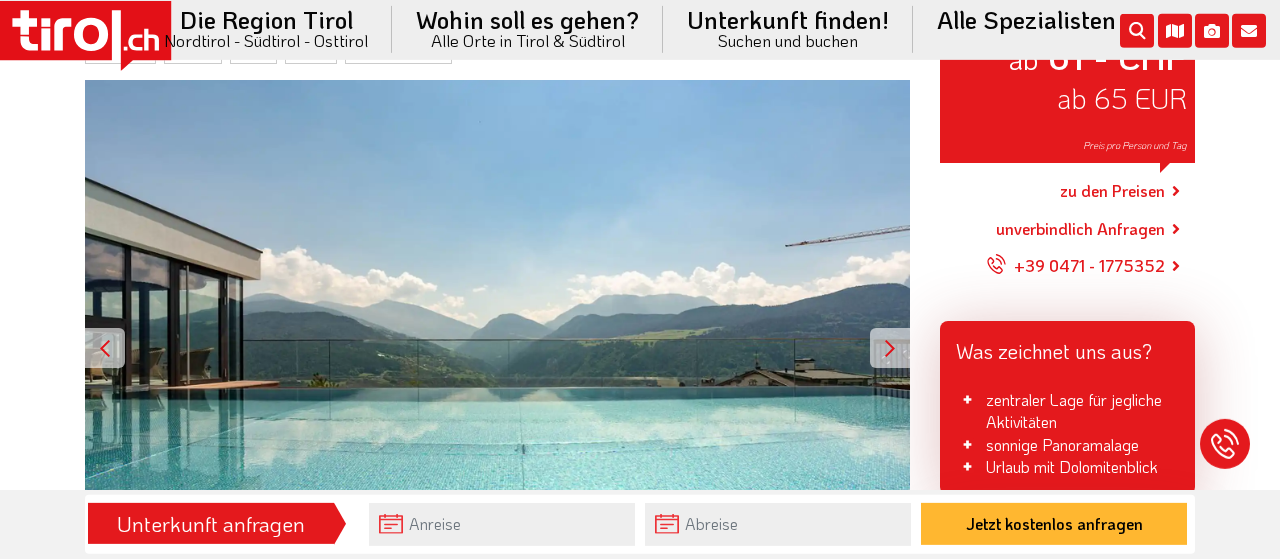 scroll, scrollTop: 312, scrollLeft: 0, axis: vertical 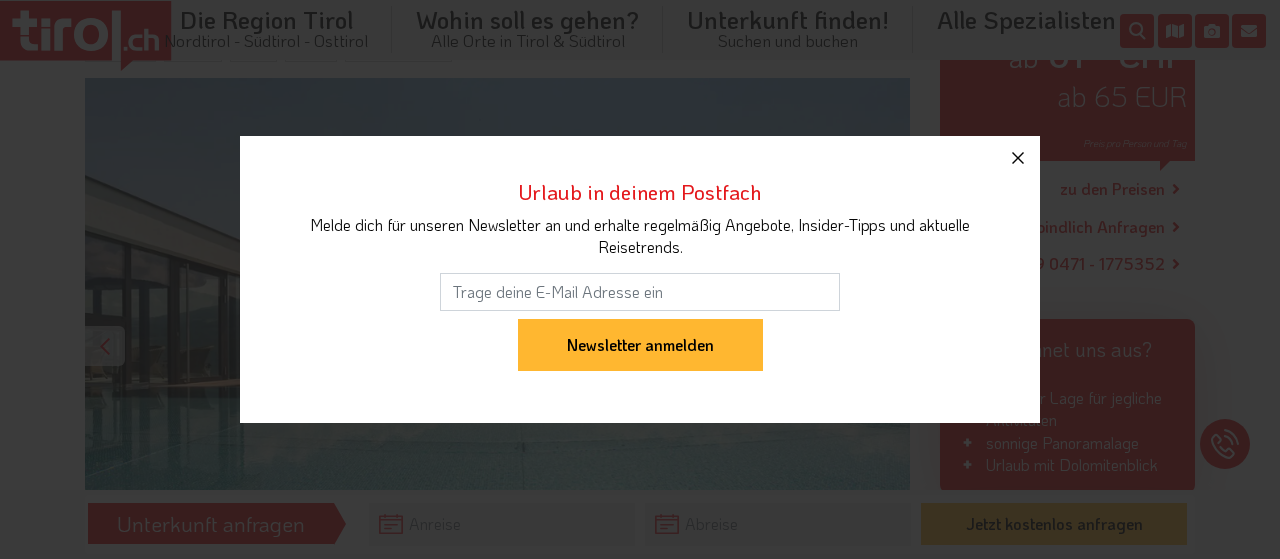 click 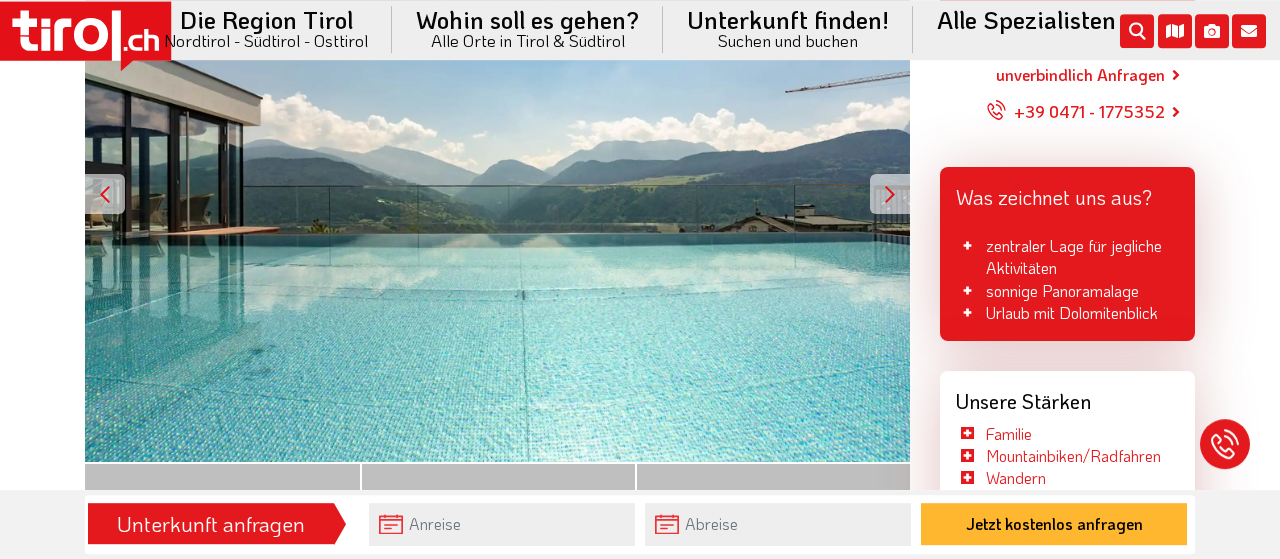scroll, scrollTop: 520, scrollLeft: 0, axis: vertical 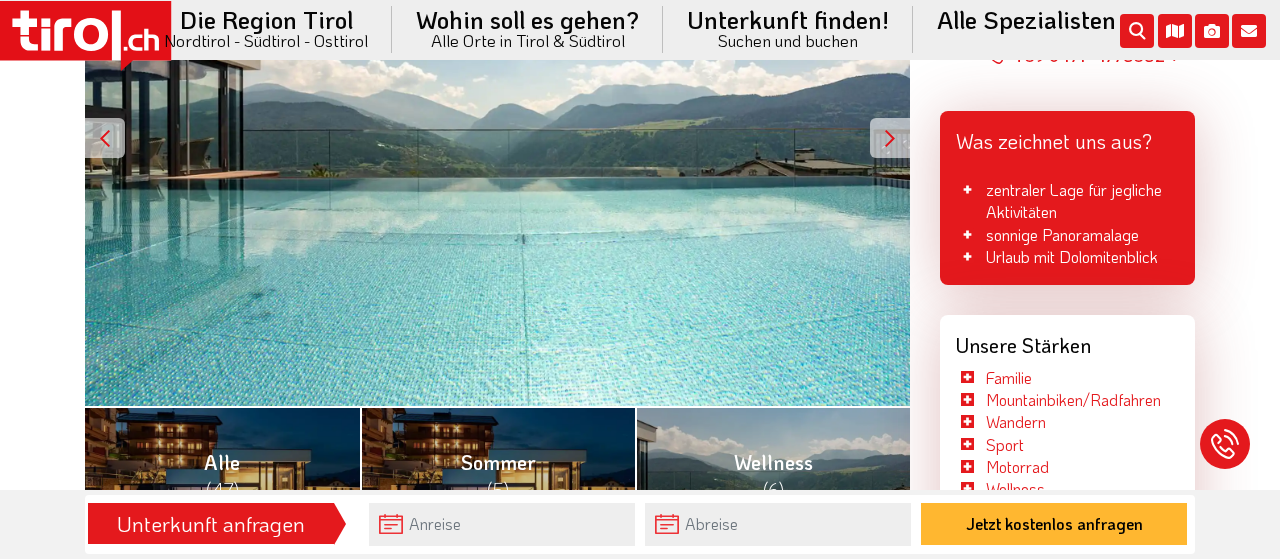 click at bounding box center (890, 138) 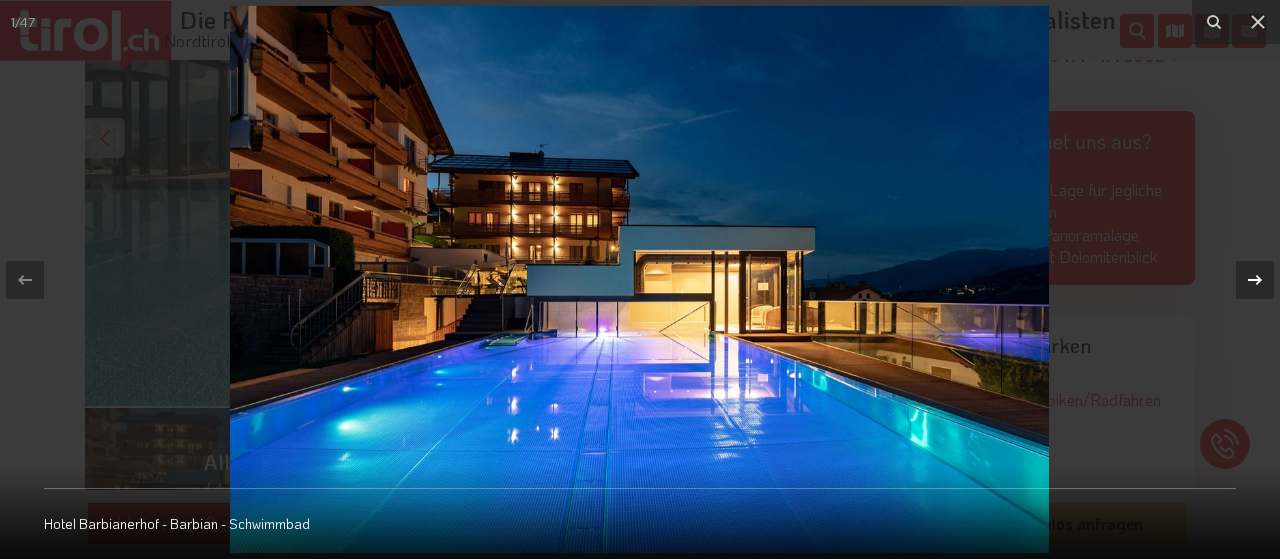 click 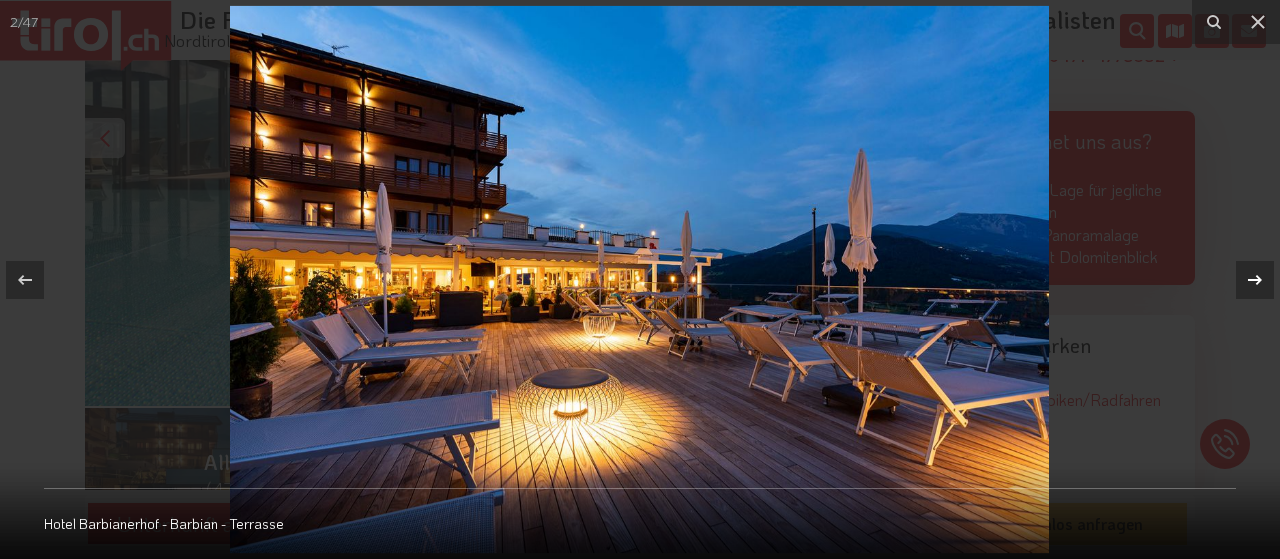 click 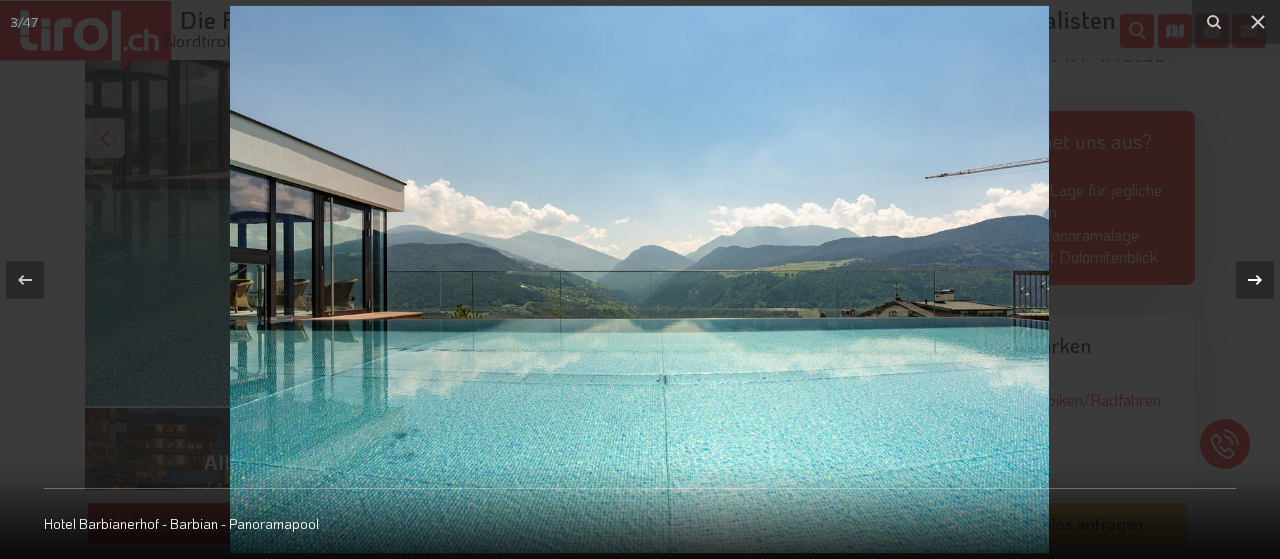 click 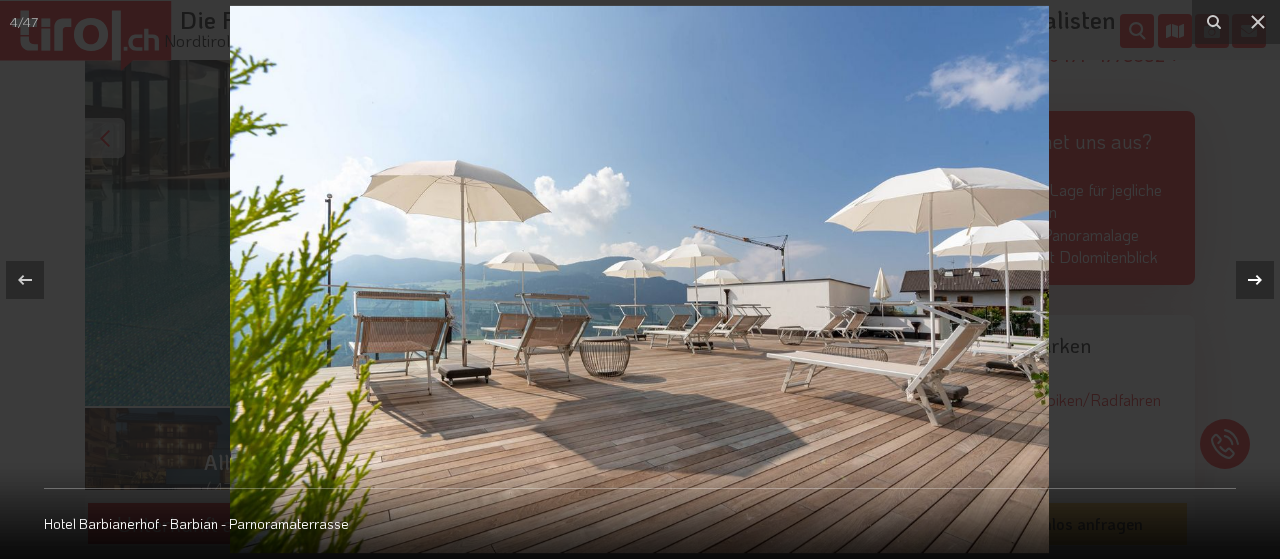 click 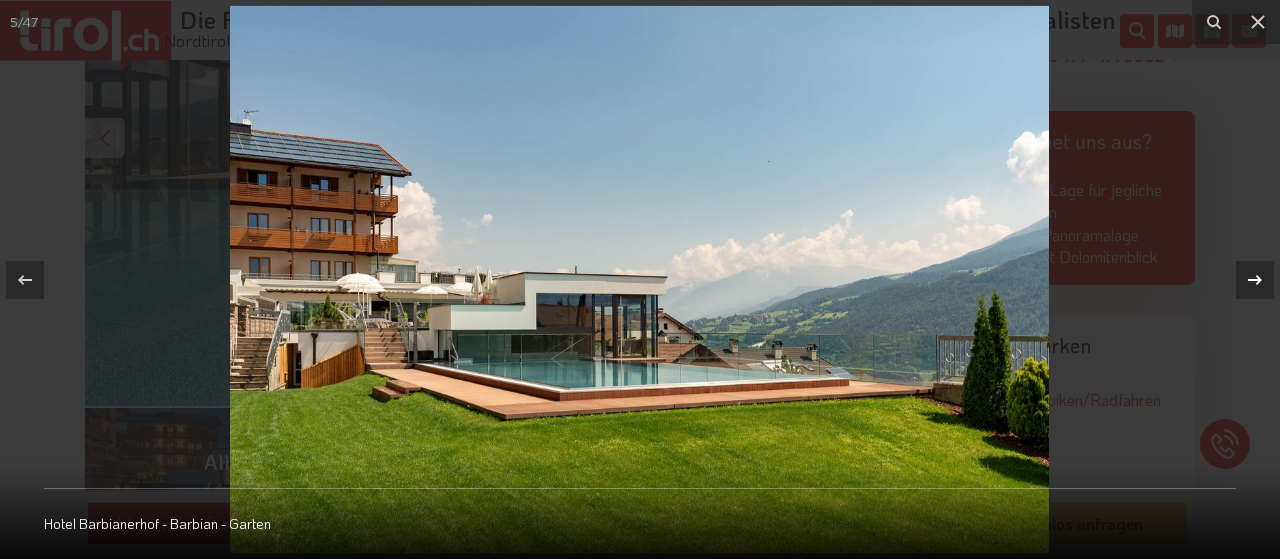 click 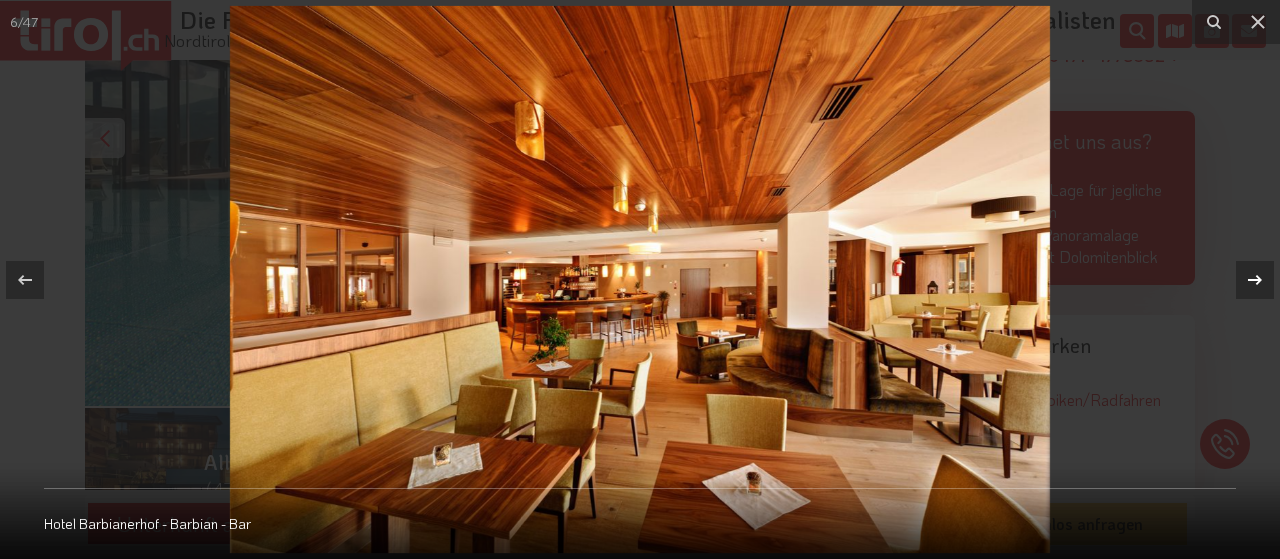 click 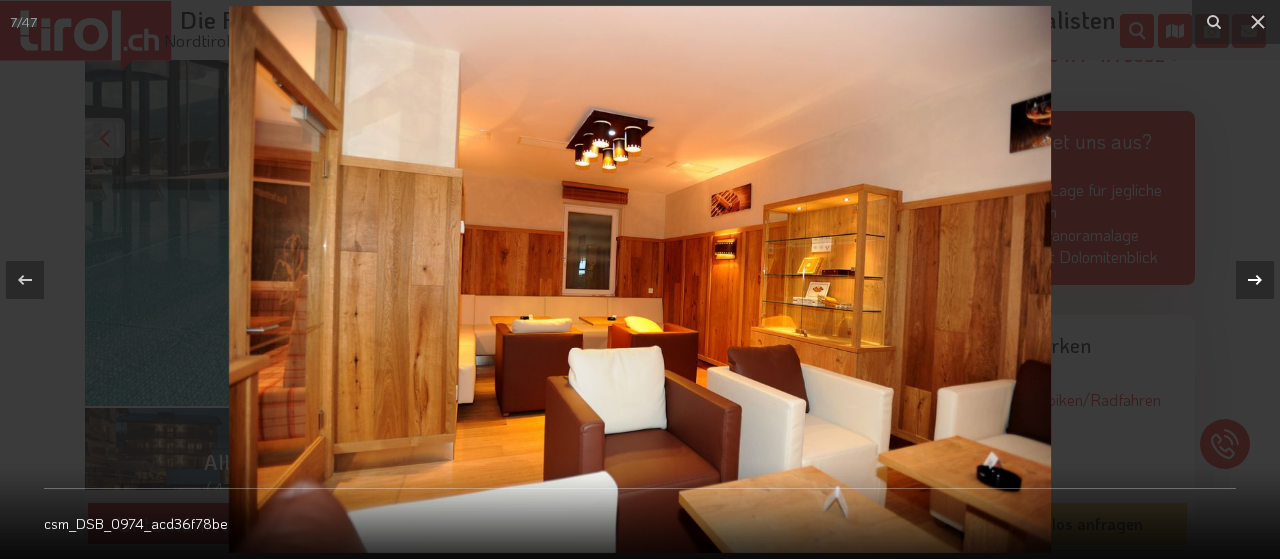 click 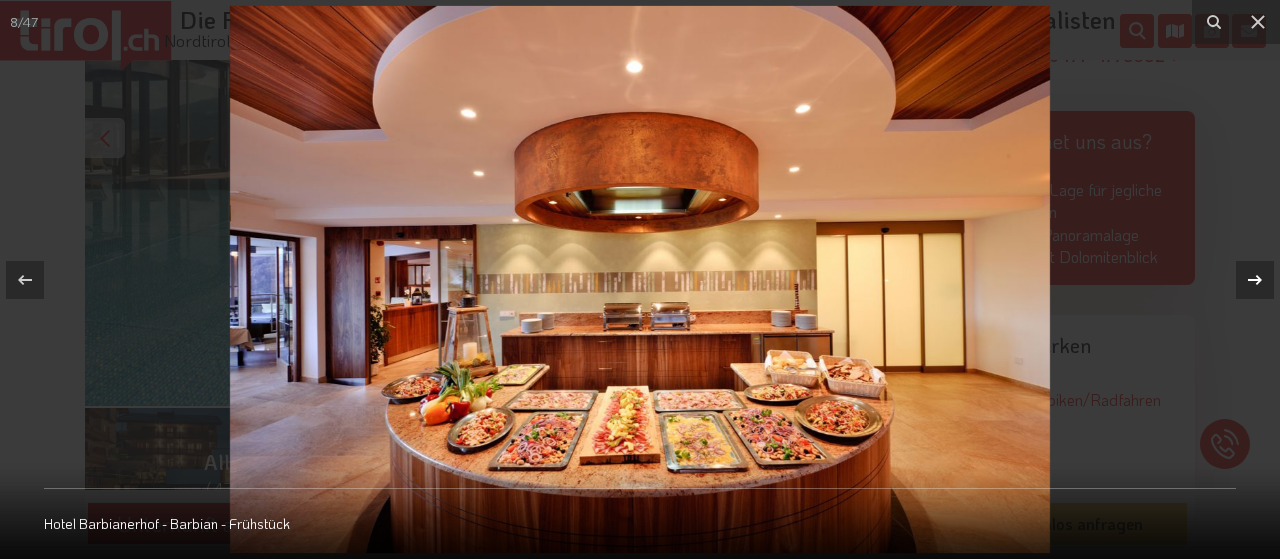 click 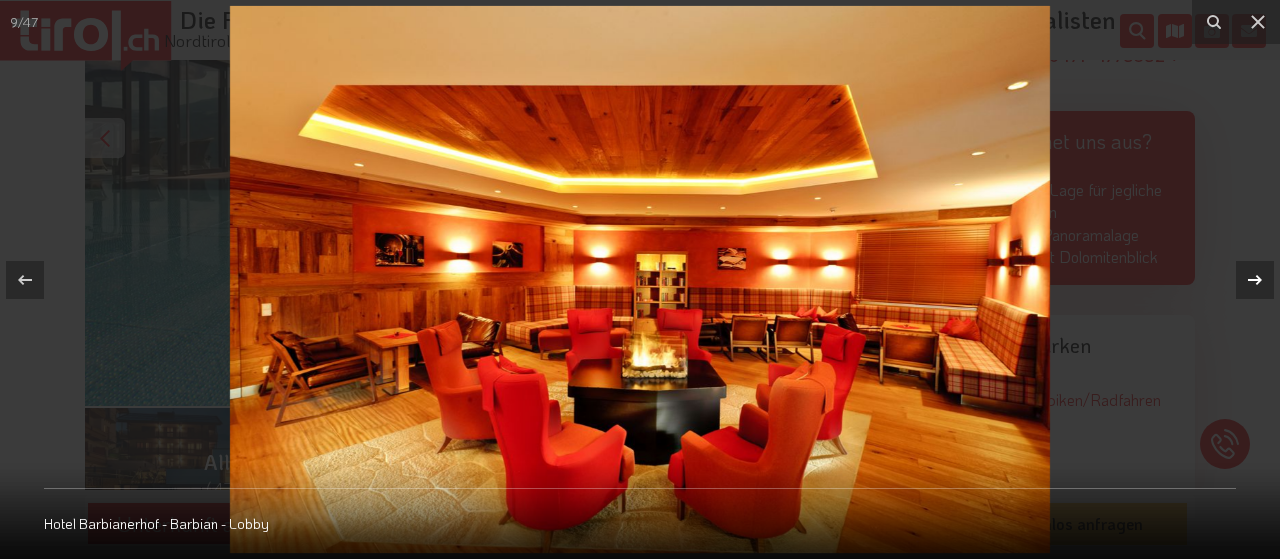 click 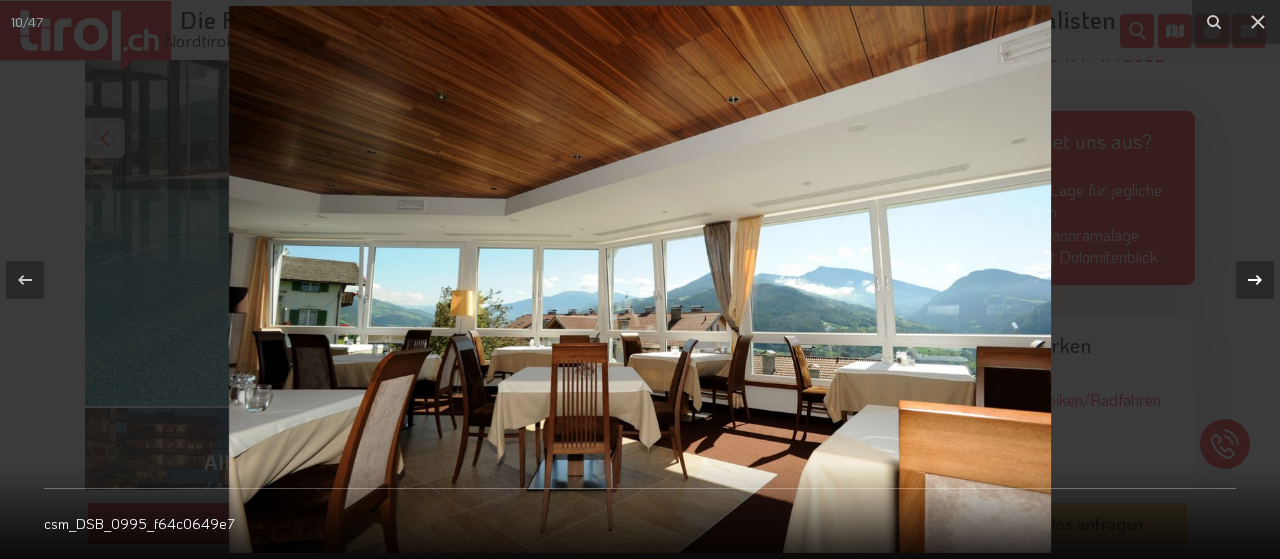click 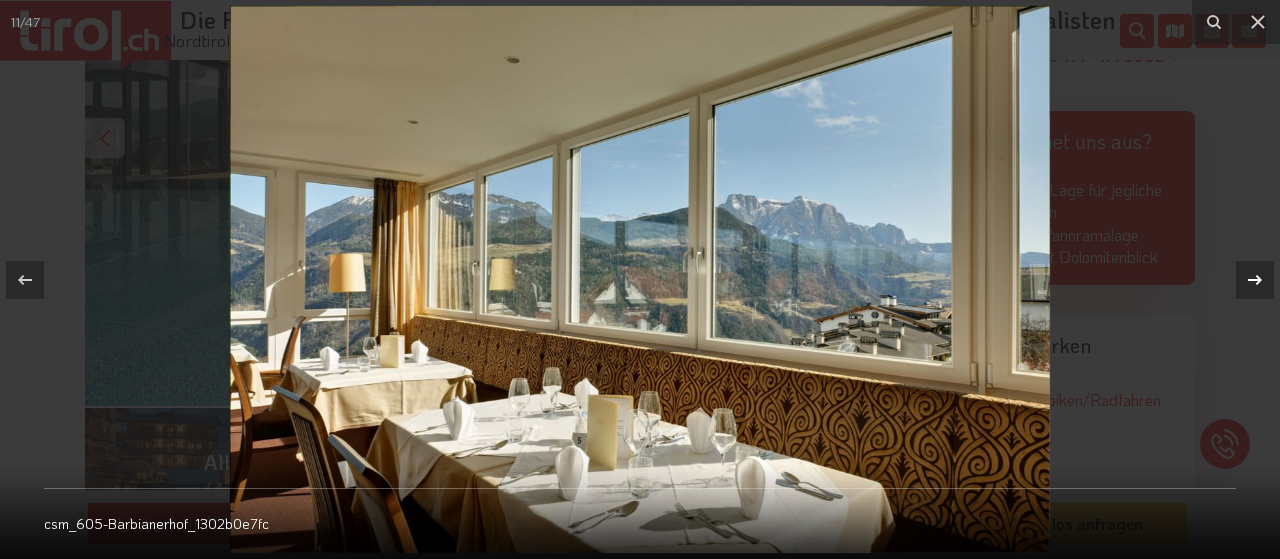 click 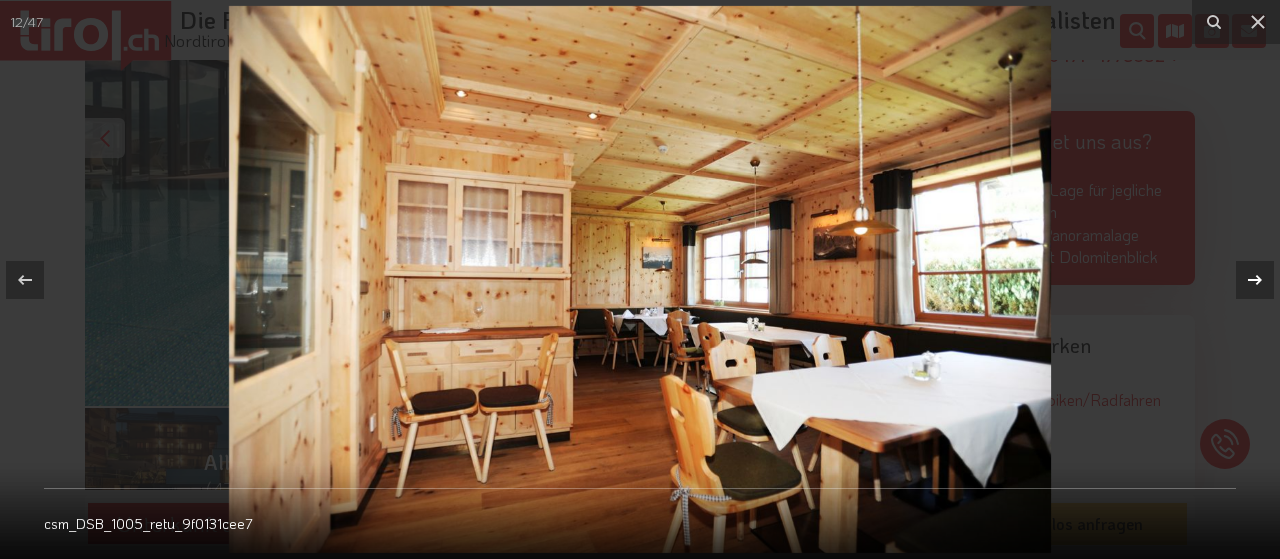 click 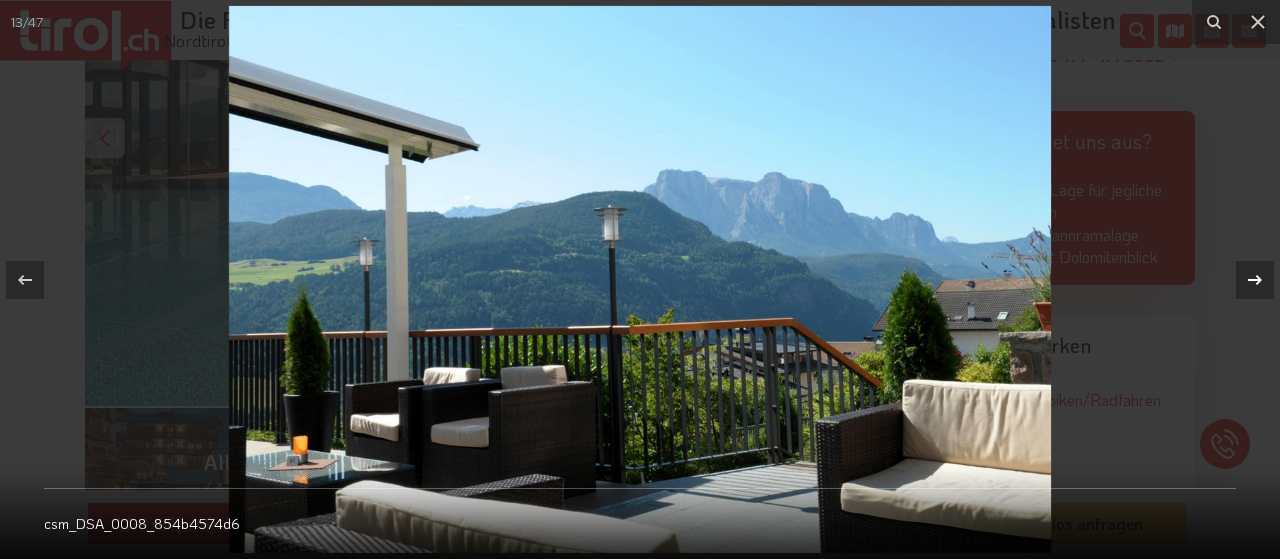click 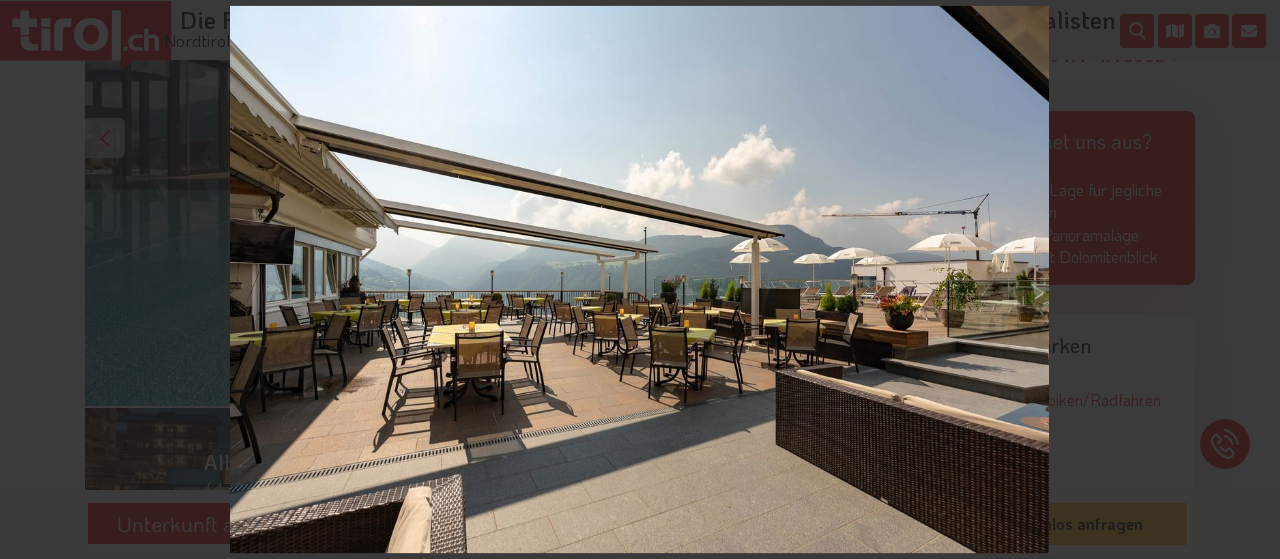 click on "14  /  47 csm_bh-0620-v_-015-__MOK4800_04dc7a9c09" at bounding box center (640, 279) 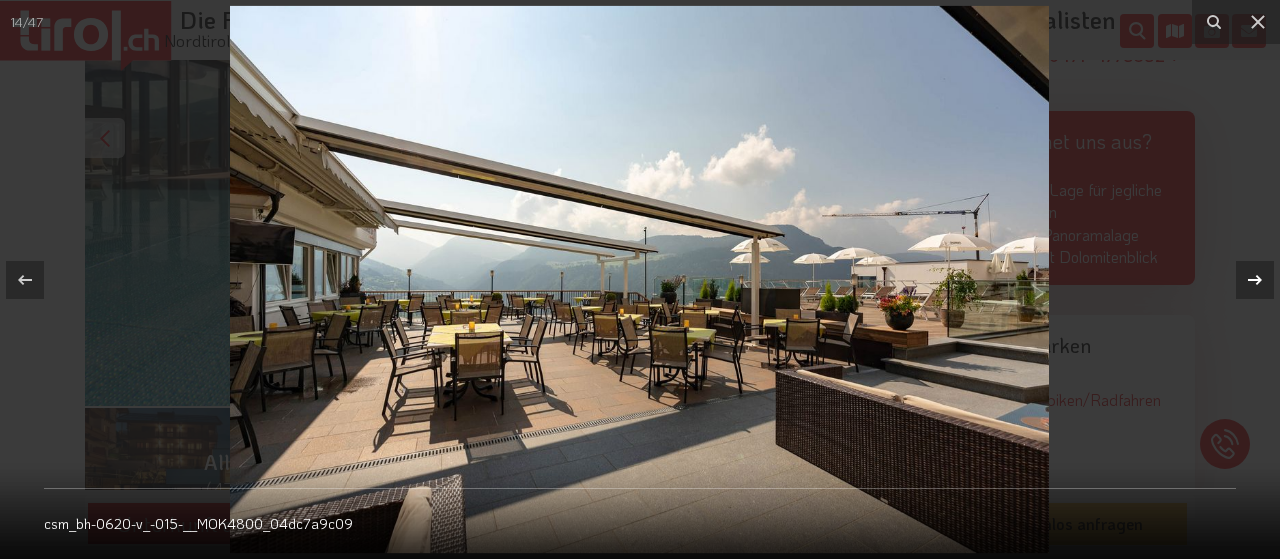click 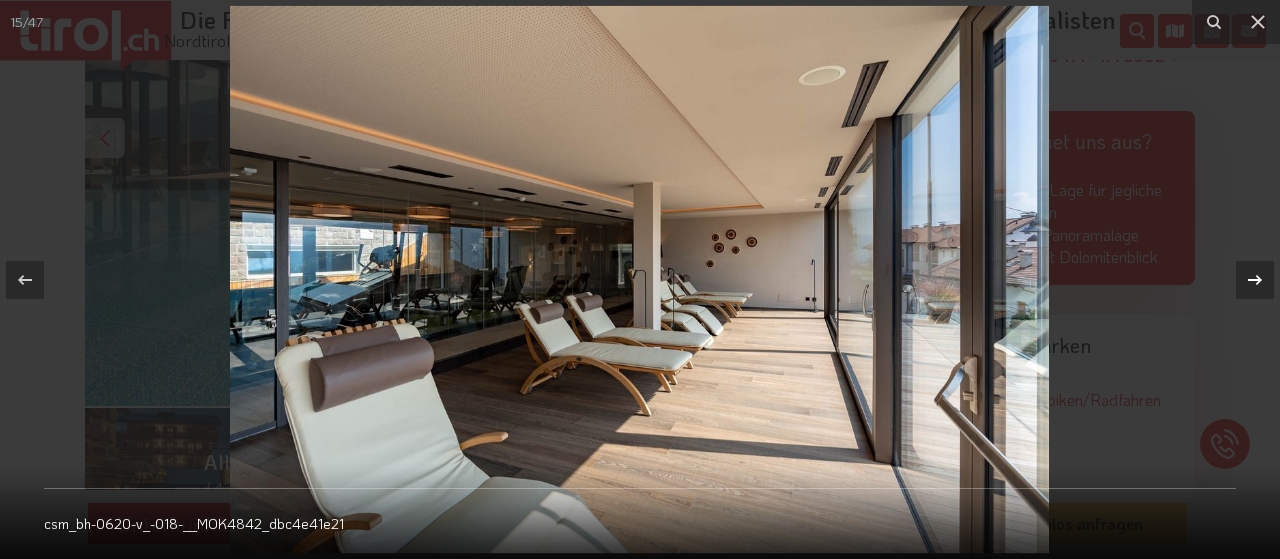 click 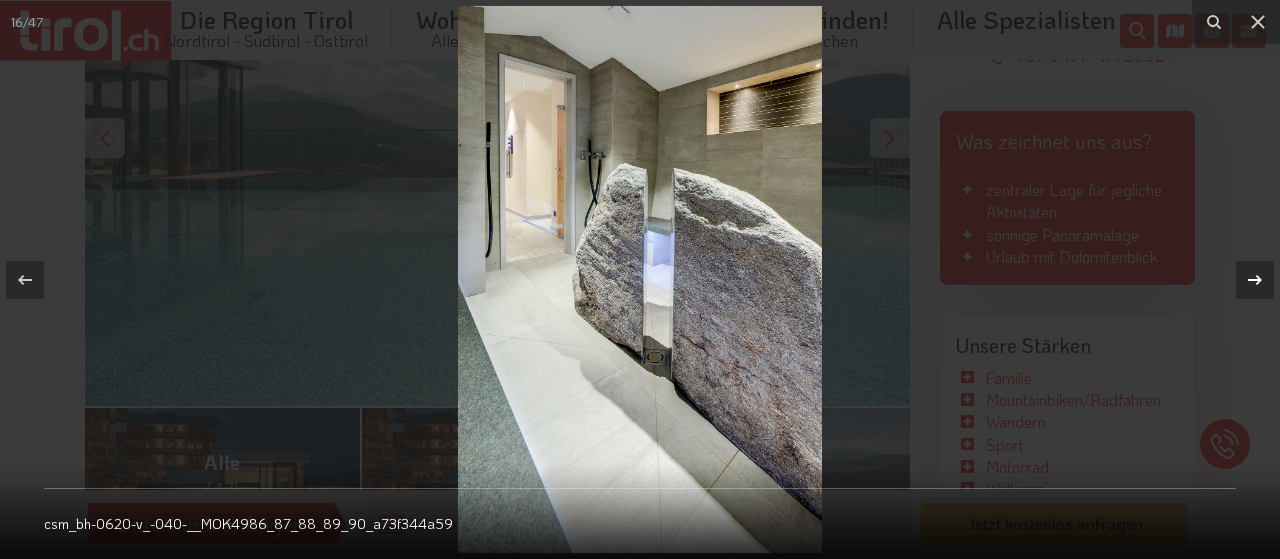 click 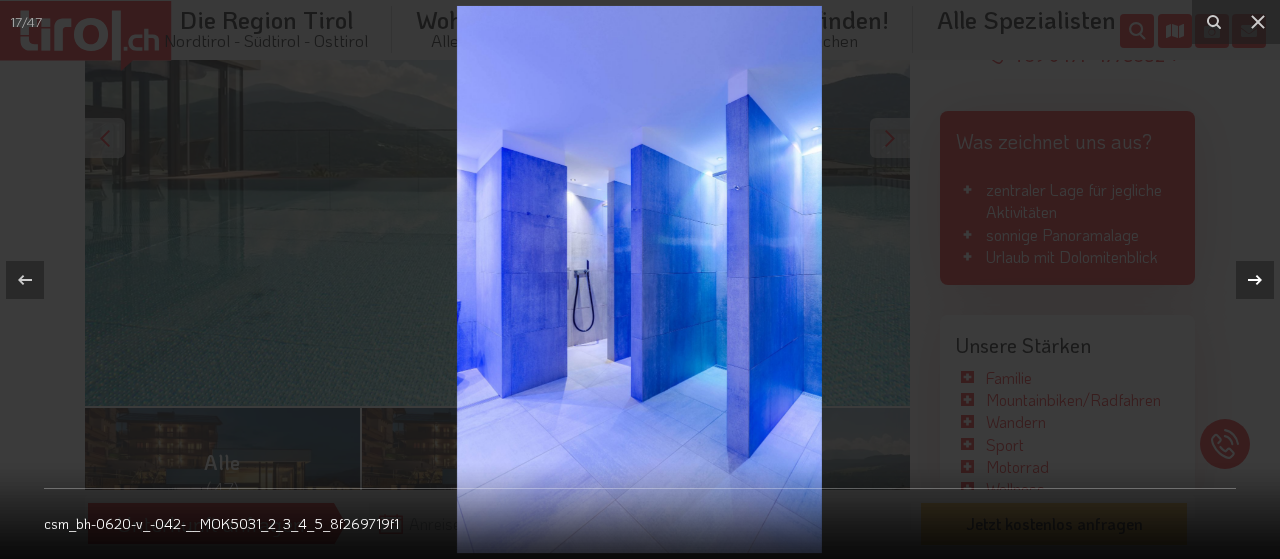 click 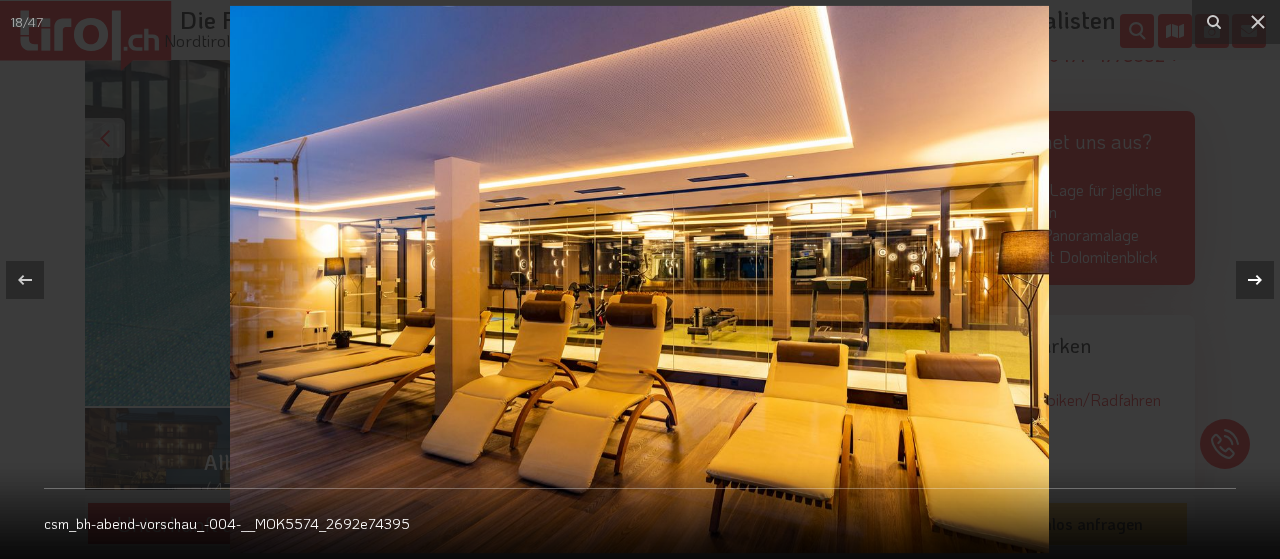 click 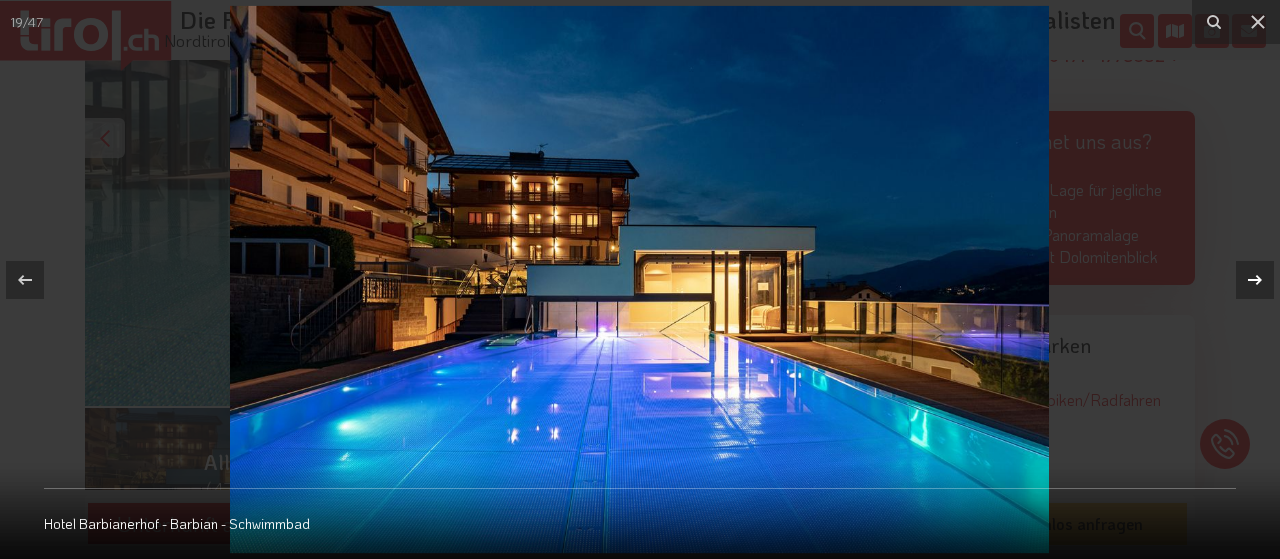 click on "19 / 47 Hotel Barbianerhof - Barbian - Schwimmbad" at bounding box center (640, 279) 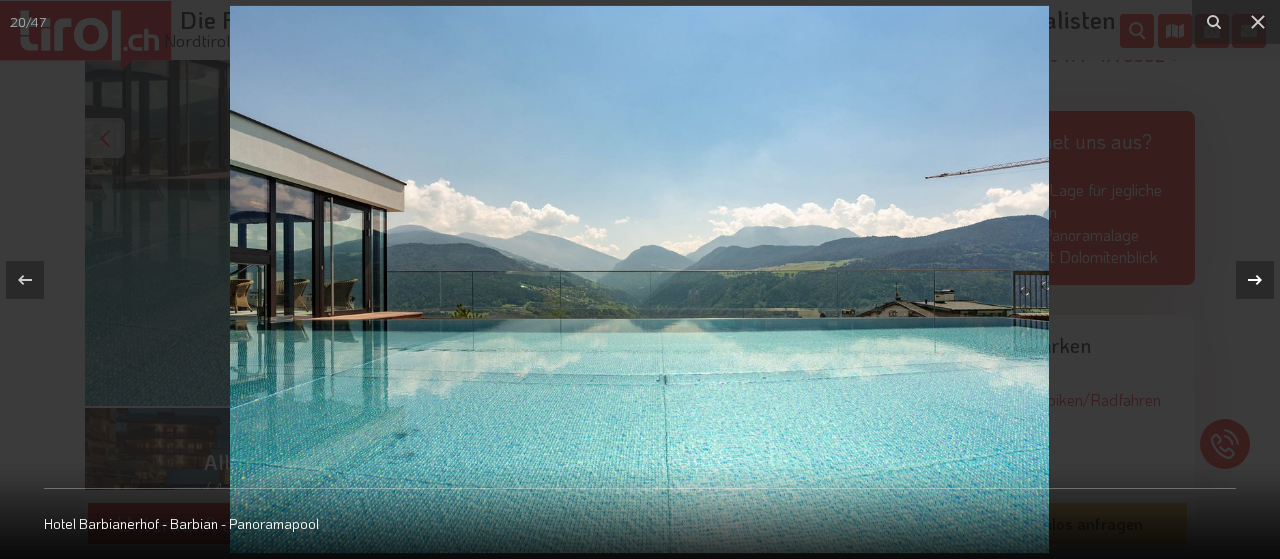 click 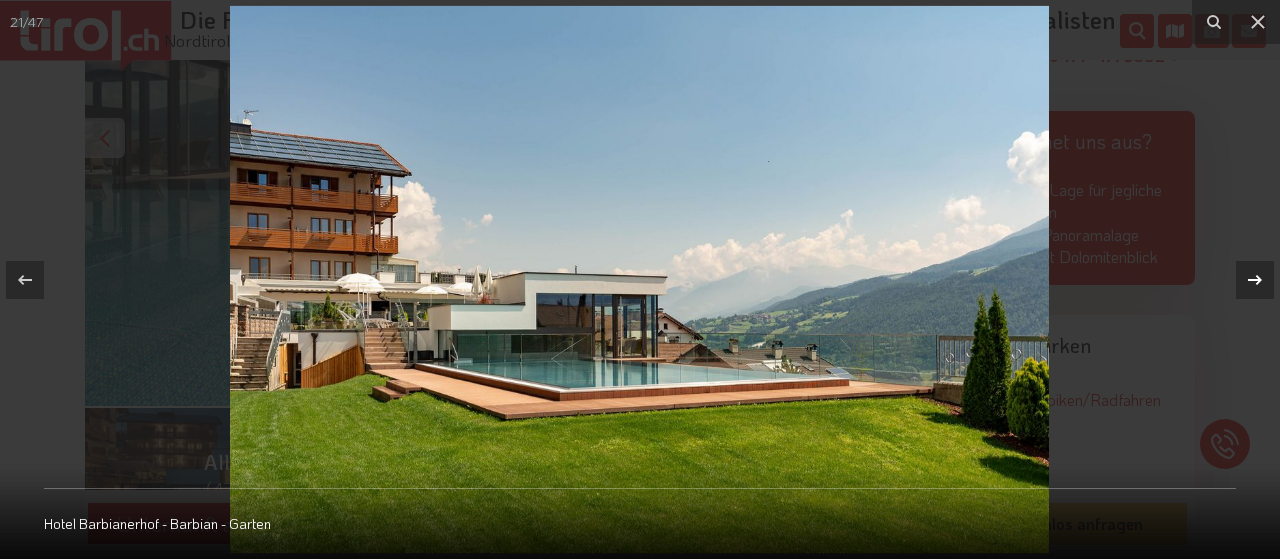 click 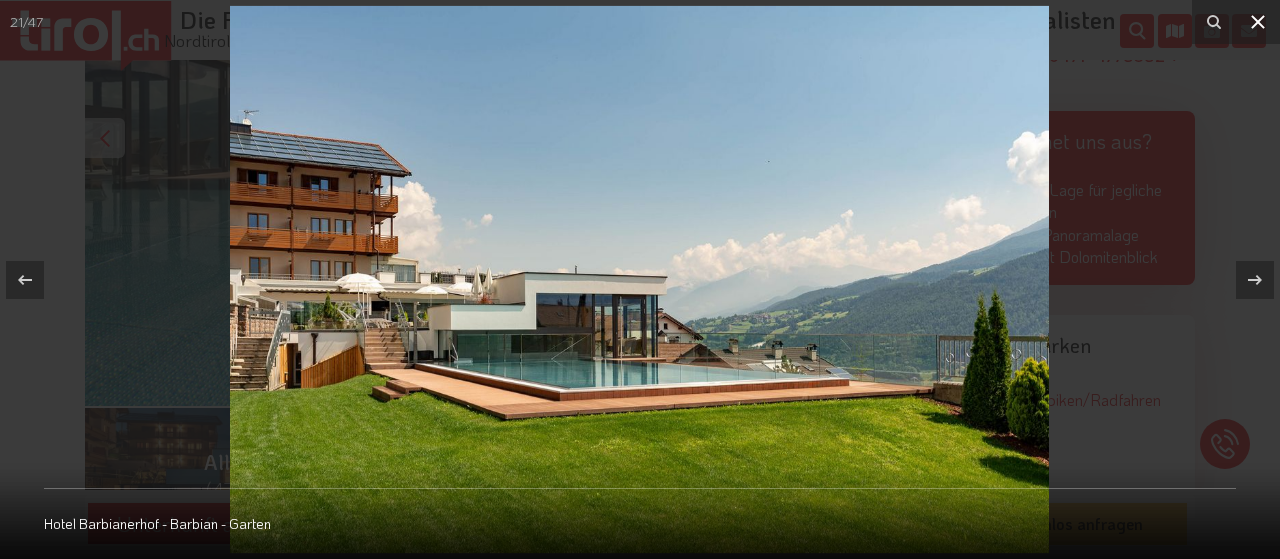 click at bounding box center (1258, 22) 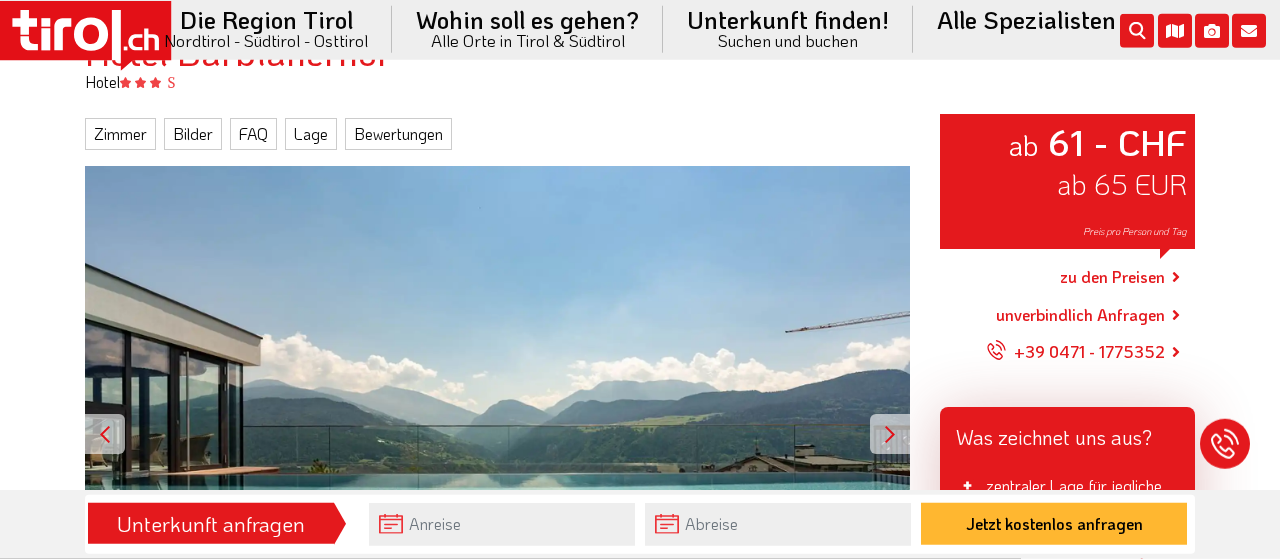 scroll, scrollTop: 104, scrollLeft: 0, axis: vertical 